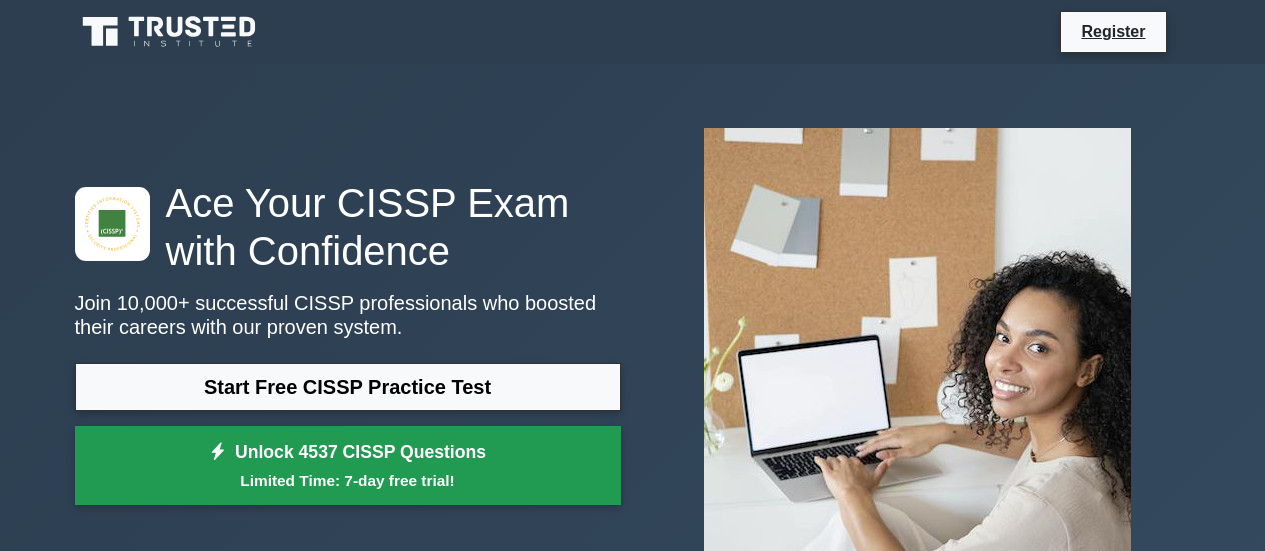 scroll, scrollTop: 0, scrollLeft: 0, axis: both 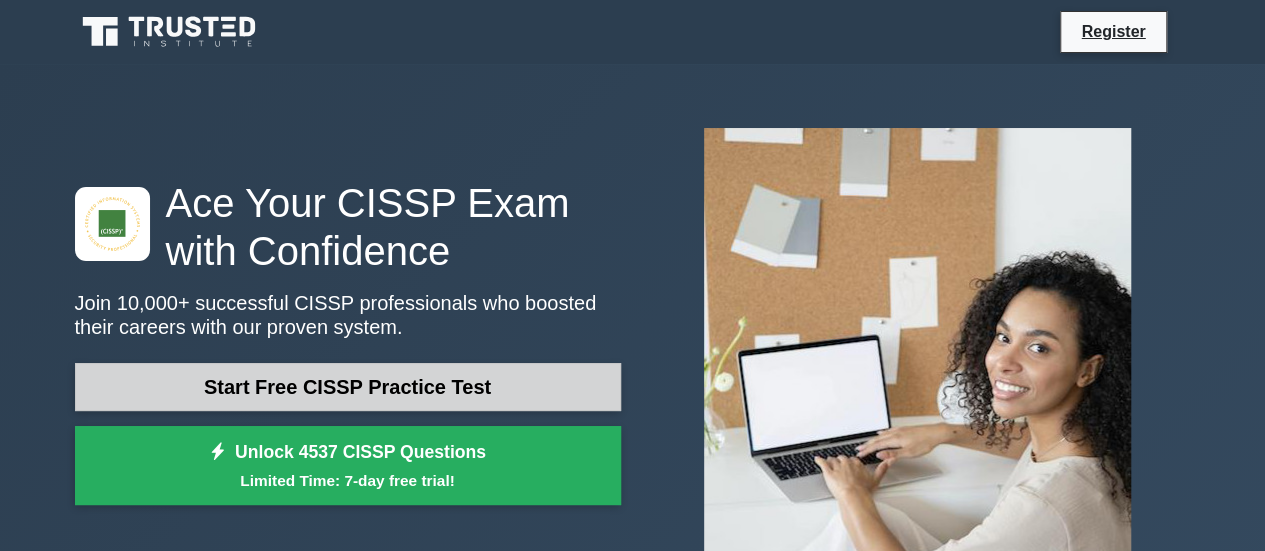 click on "Start Free CISSP Practice Test" at bounding box center (348, 387) 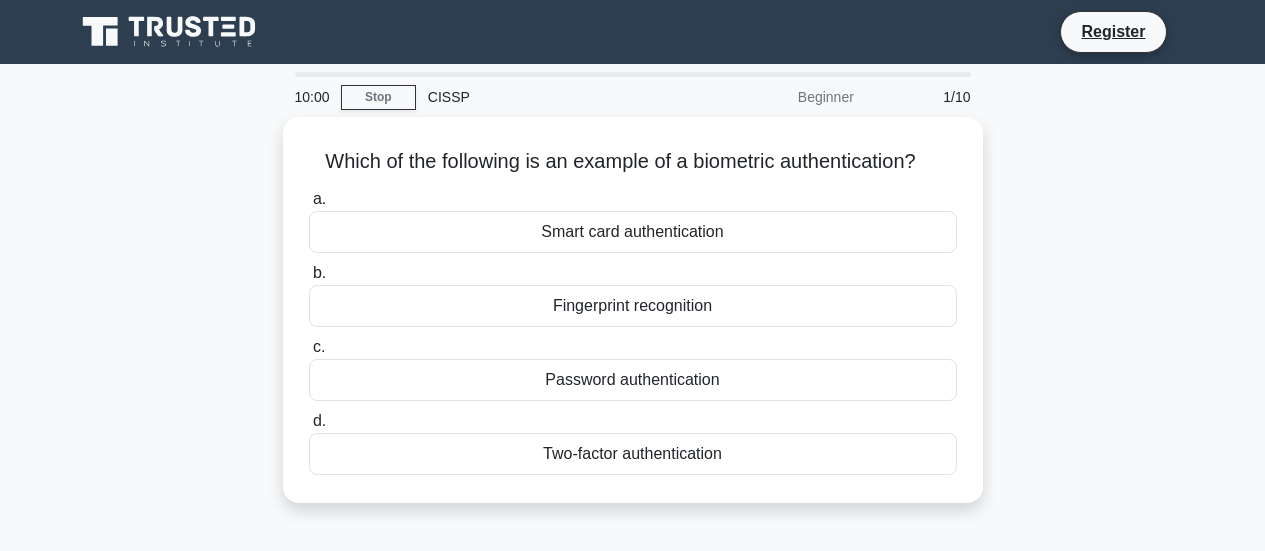 scroll, scrollTop: 0, scrollLeft: 0, axis: both 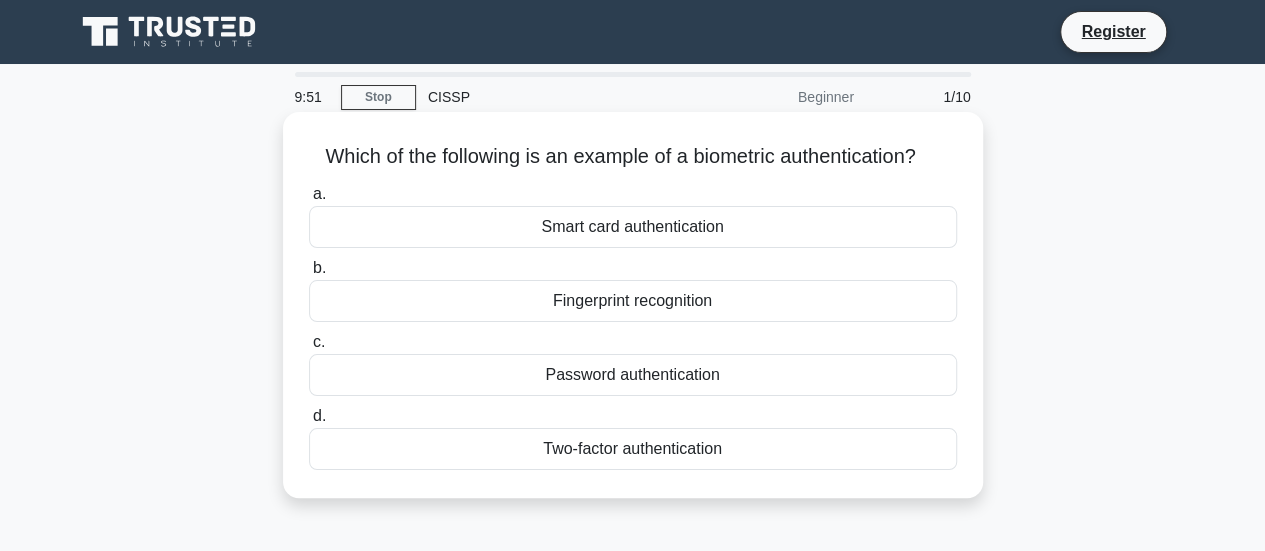 click on "Fingerprint recognition" at bounding box center [633, 301] 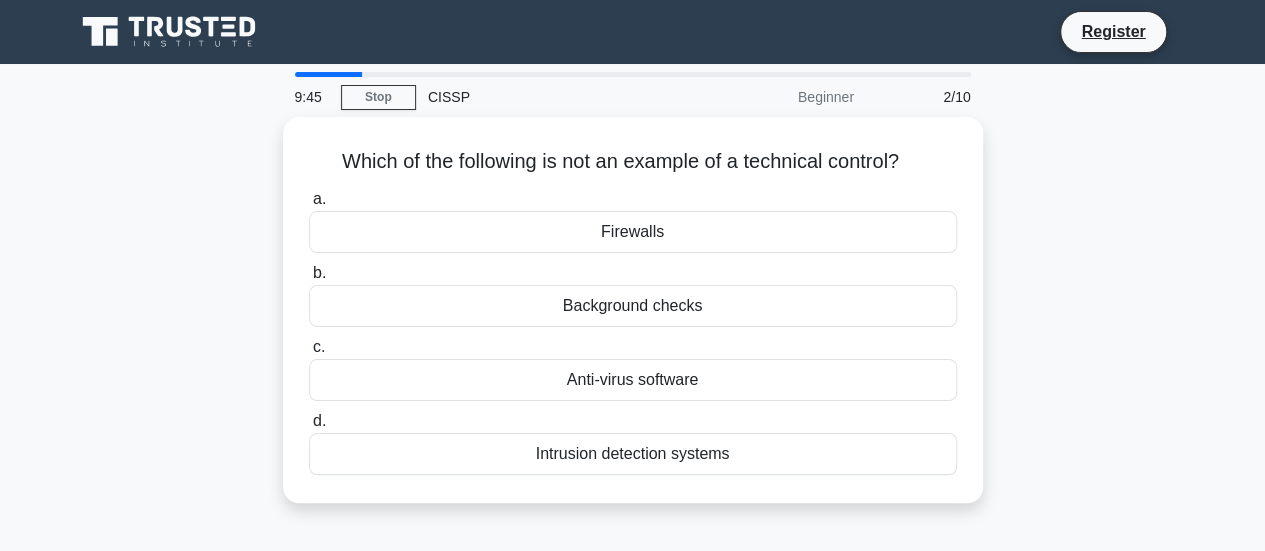 click on "Background checks" at bounding box center (633, 306) 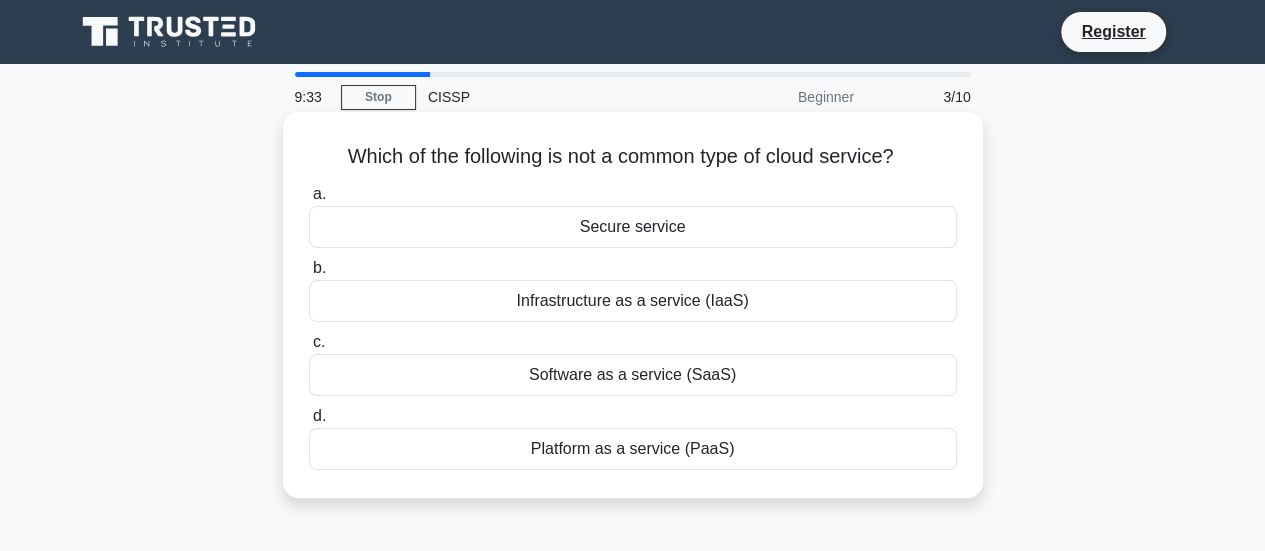 click on "Secure service" at bounding box center (633, 227) 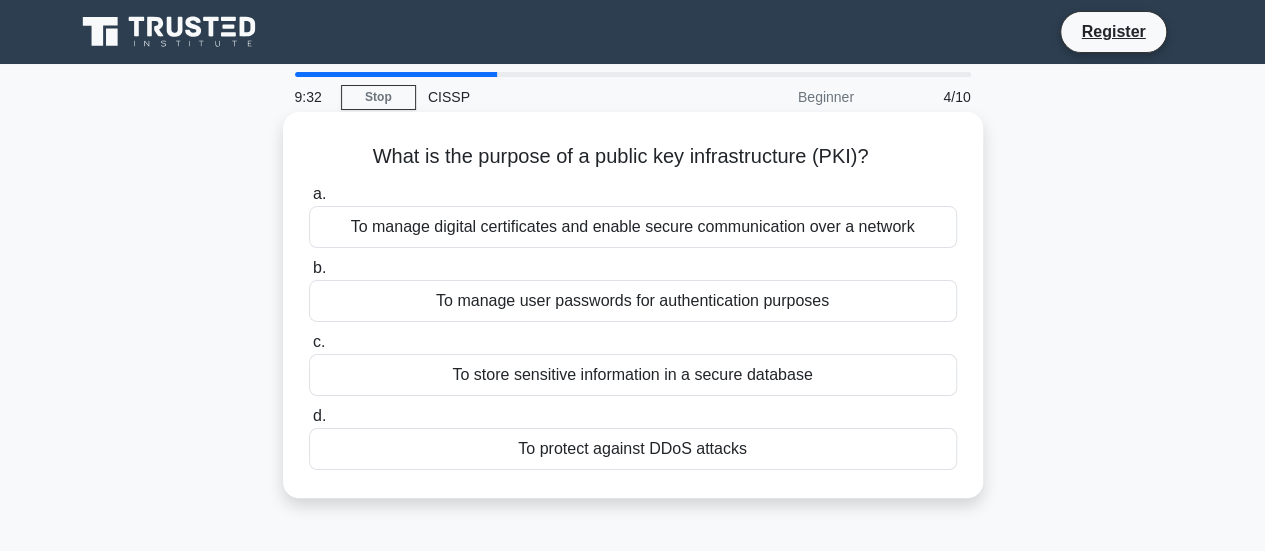 drag, startPoint x: 690, startPoint y: 209, endPoint x: 781, endPoint y: 181, distance: 95.2103 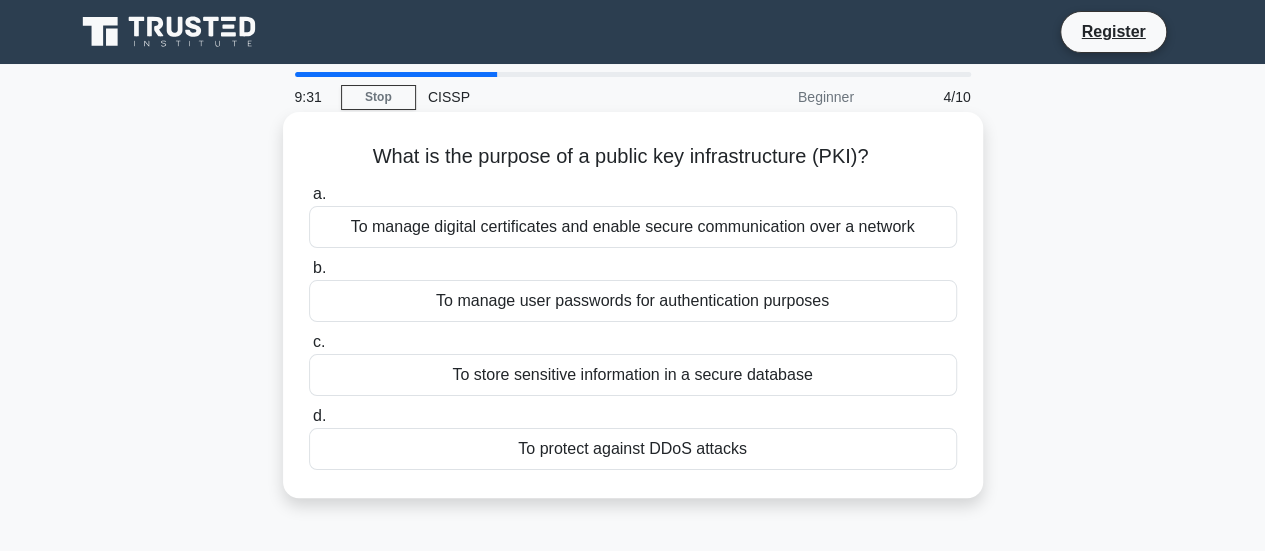 click on "a.
To manage digital certificates and enable secure communication over a network
b.
To manage user passwords for authentication purposes
c. d." at bounding box center (633, 326) 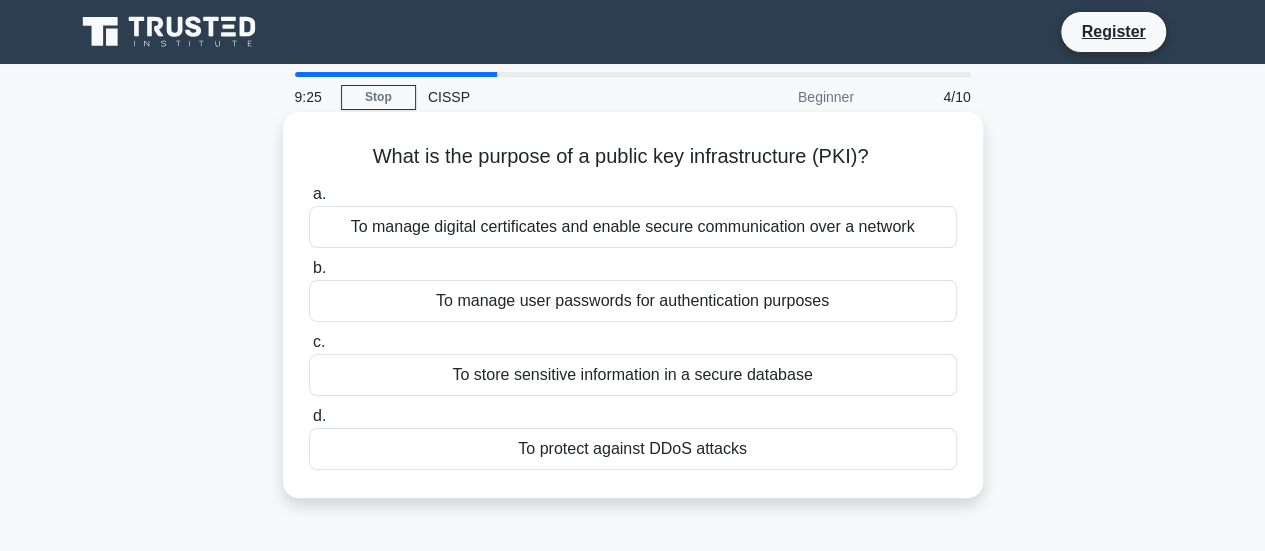 click on "To manage digital certificates and enable secure communication over a network" at bounding box center (633, 227) 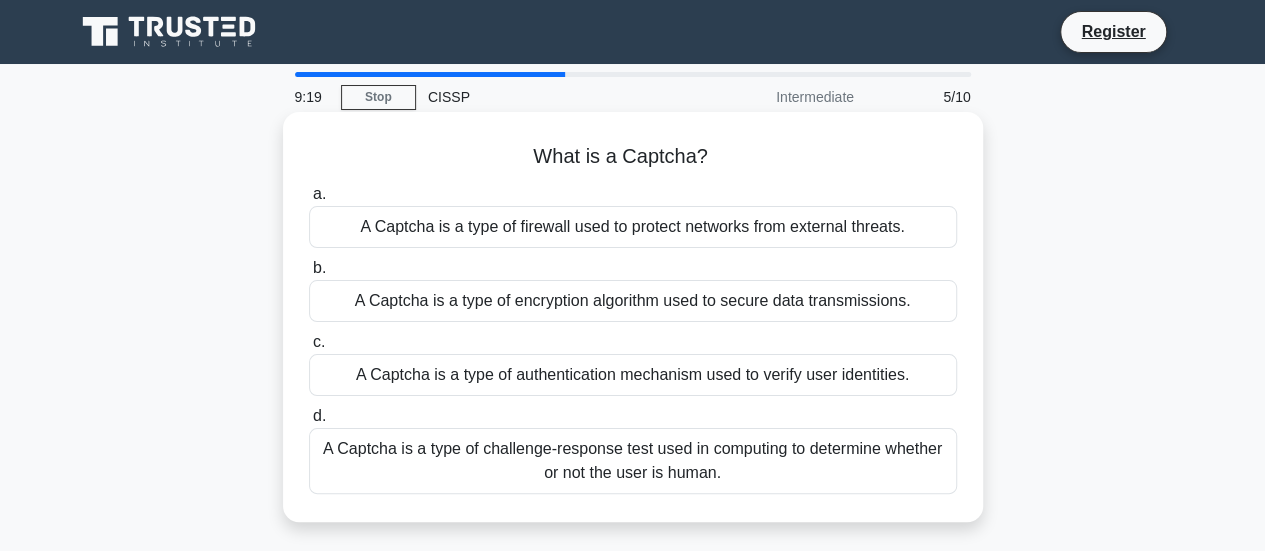 click on "A Captcha is a type of challenge-response test used in computing to determine whether or not the user is human." at bounding box center (633, 461) 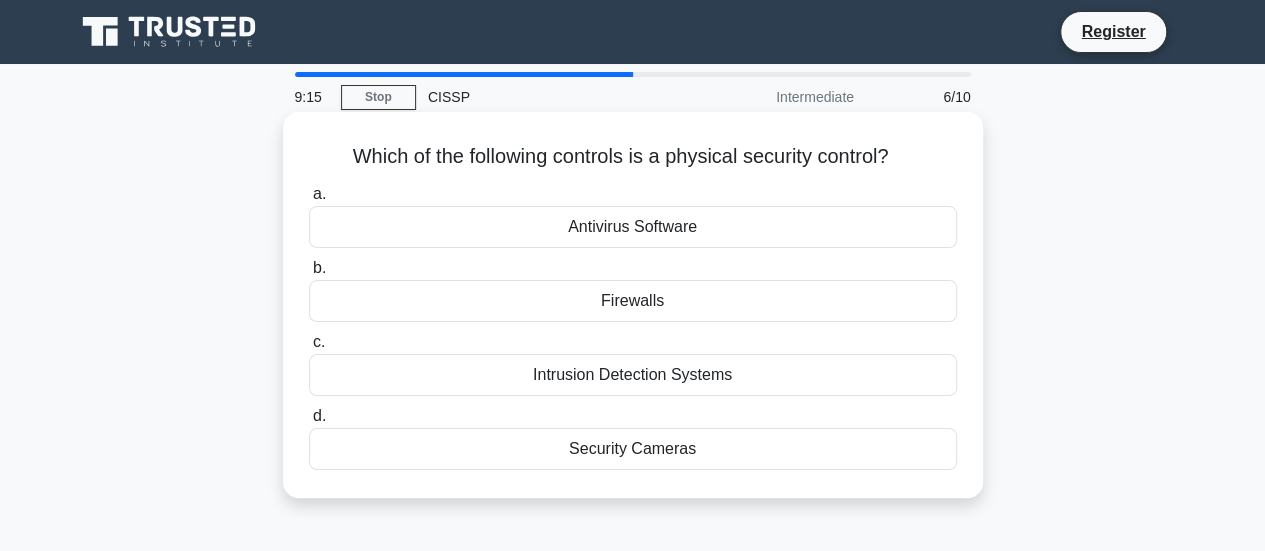 click on "Security Cameras" at bounding box center (633, 449) 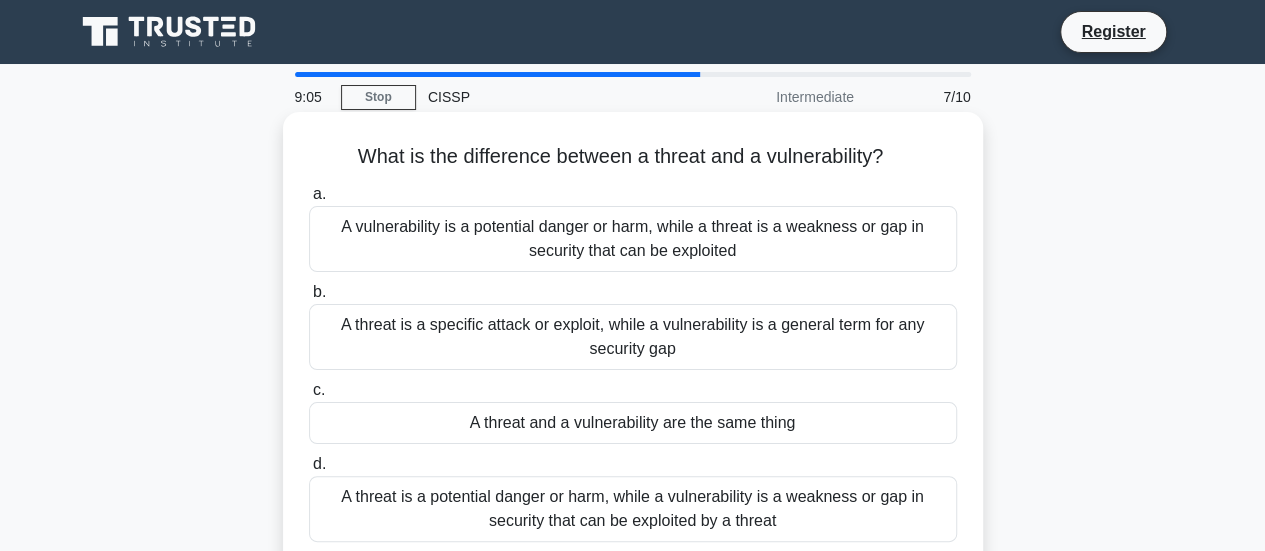 click on "A threat is a potential danger or harm, while a vulnerability is a weakness or gap in security that can be exploited by a threat" at bounding box center (633, 509) 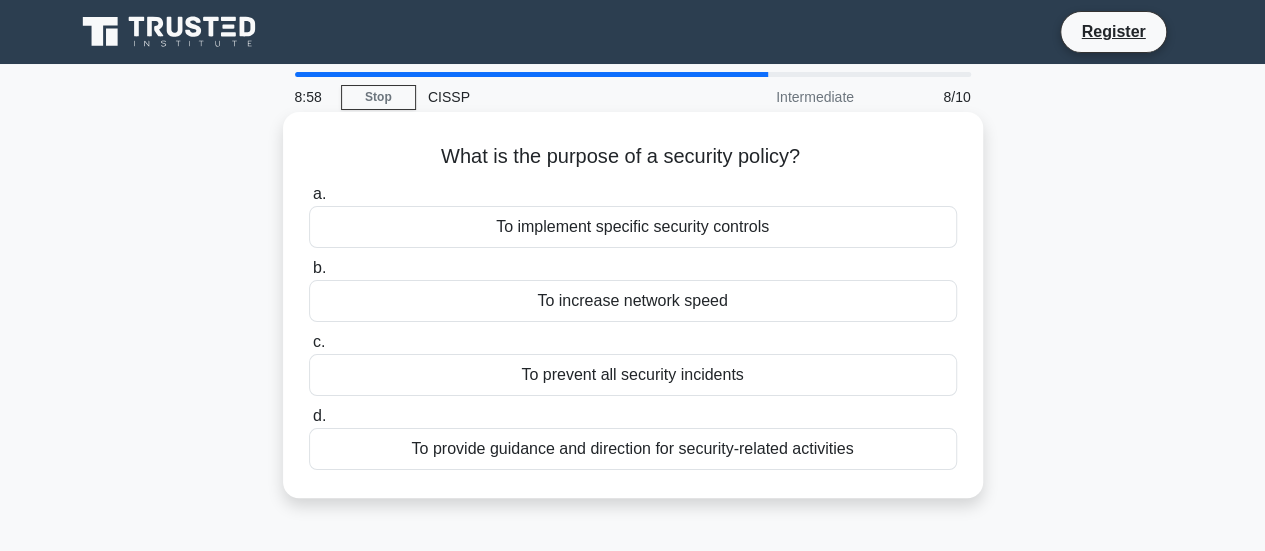 click on "To provide guidance and direction for security-related activities" at bounding box center [633, 449] 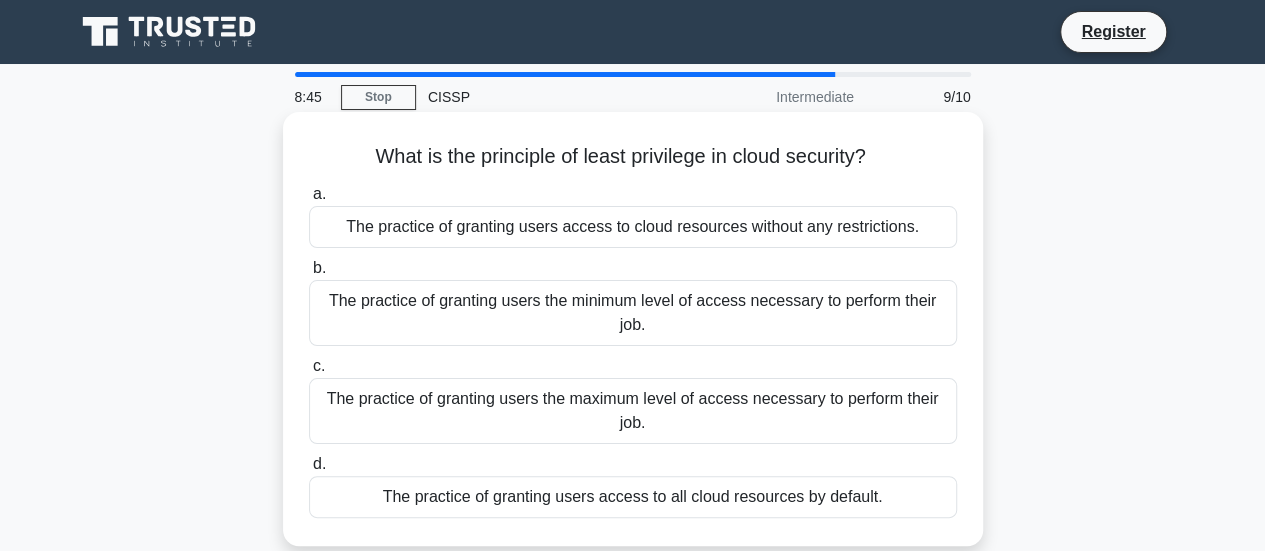 click on "The practice of granting users the minimum level of access necessary to perform their job." at bounding box center (633, 313) 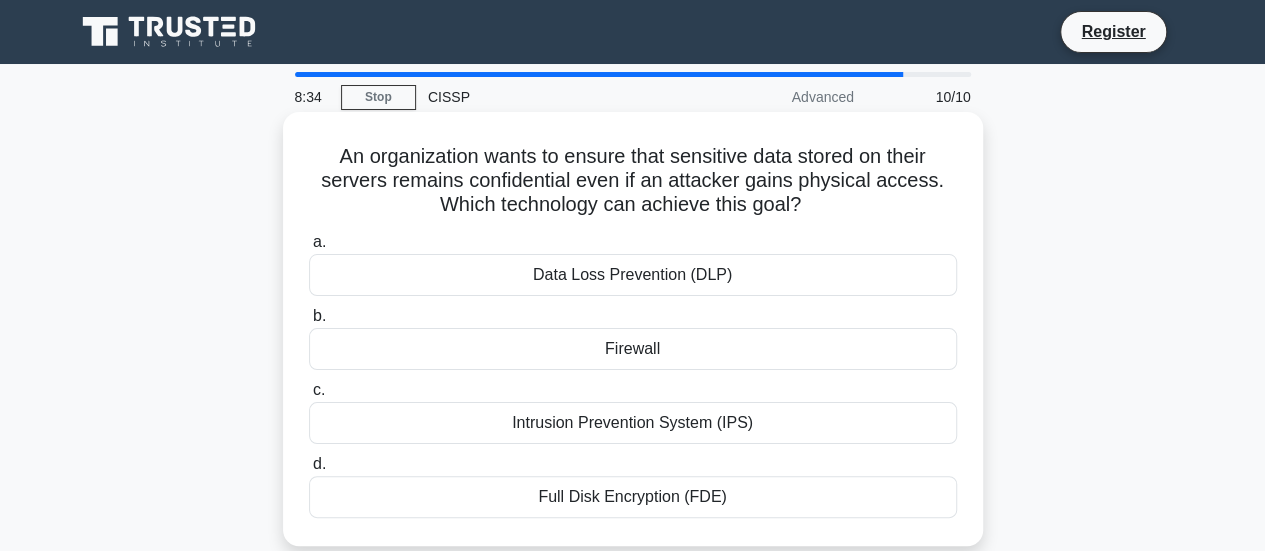 click on "Full Disk Encryption (FDE)" at bounding box center [633, 497] 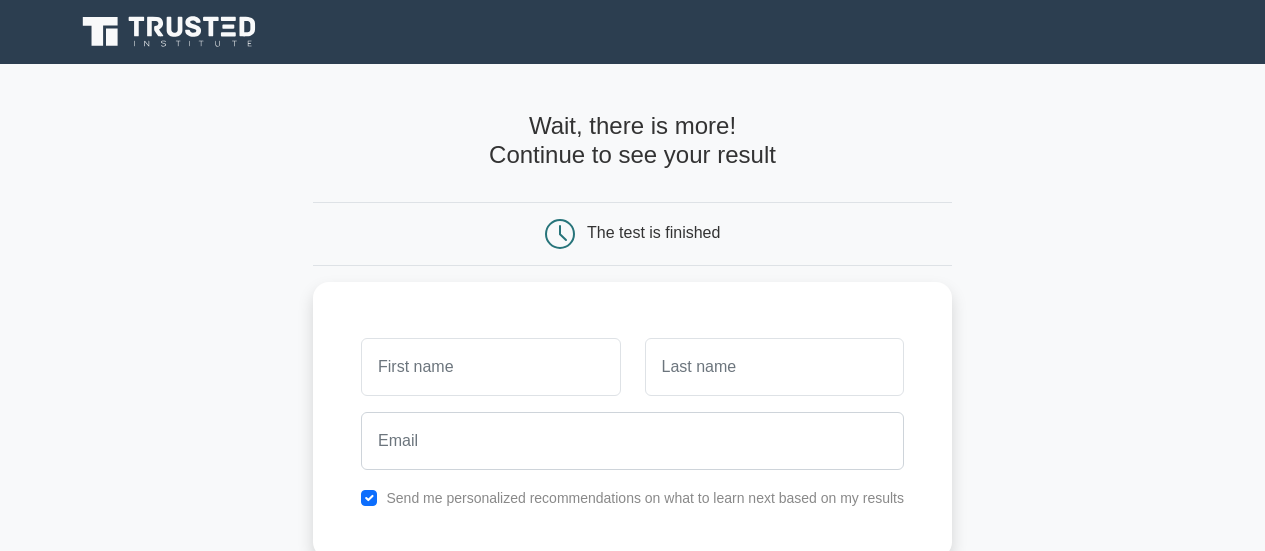 click on "Send me personalized recommendations on what to learn next based on my results" at bounding box center (645, 498) 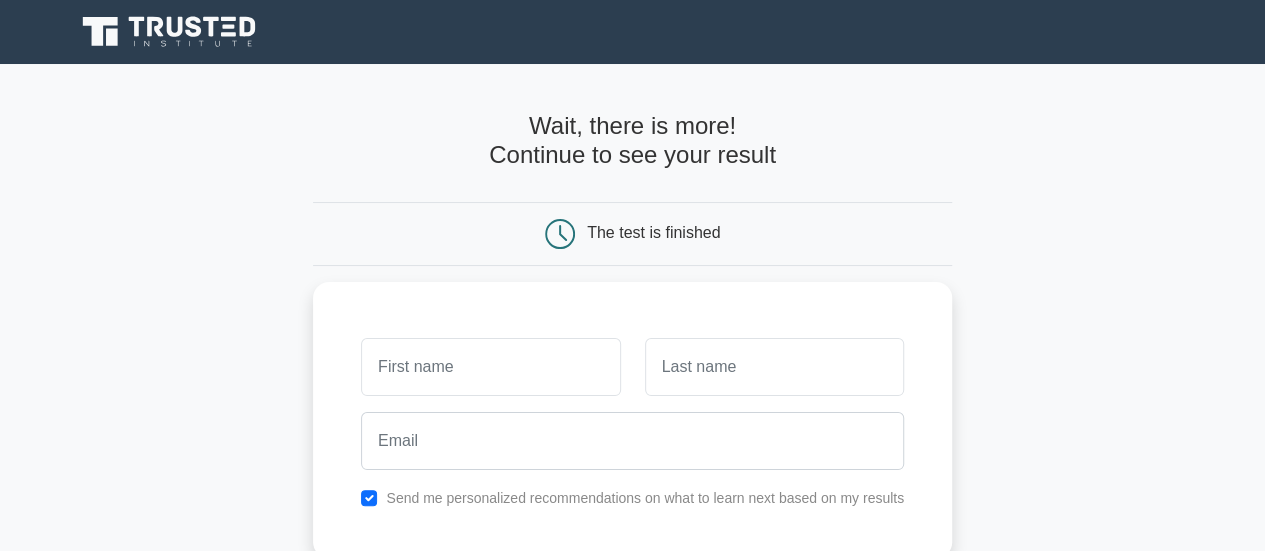 scroll, scrollTop: 0, scrollLeft: 0, axis: both 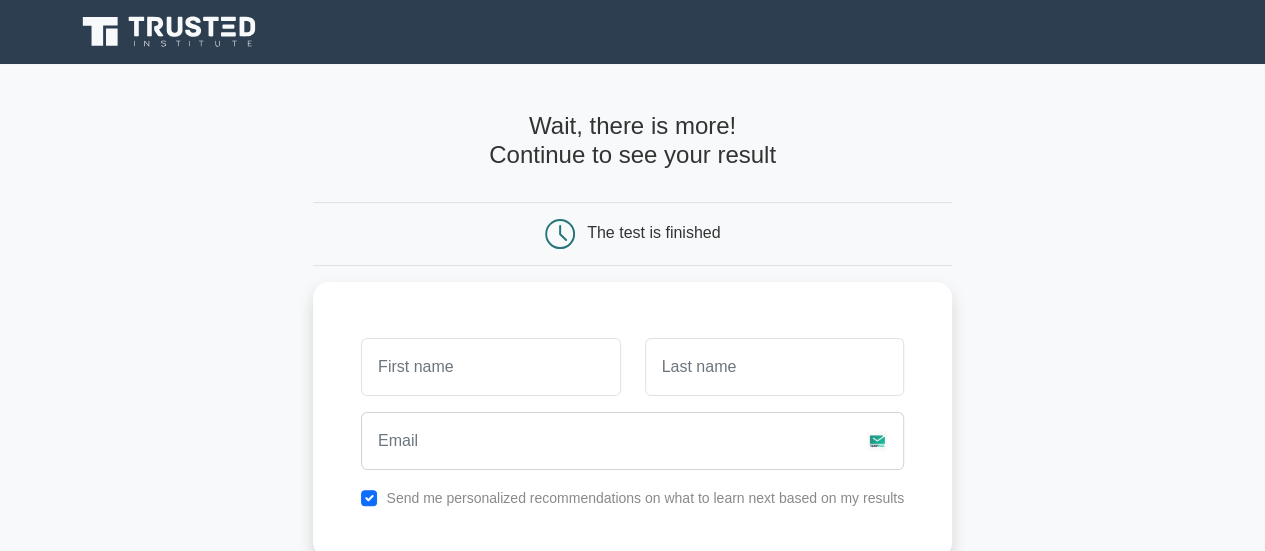 drag, startPoint x: 1244, startPoint y: 227, endPoint x: 1279, endPoint y: 214, distance: 37.336308 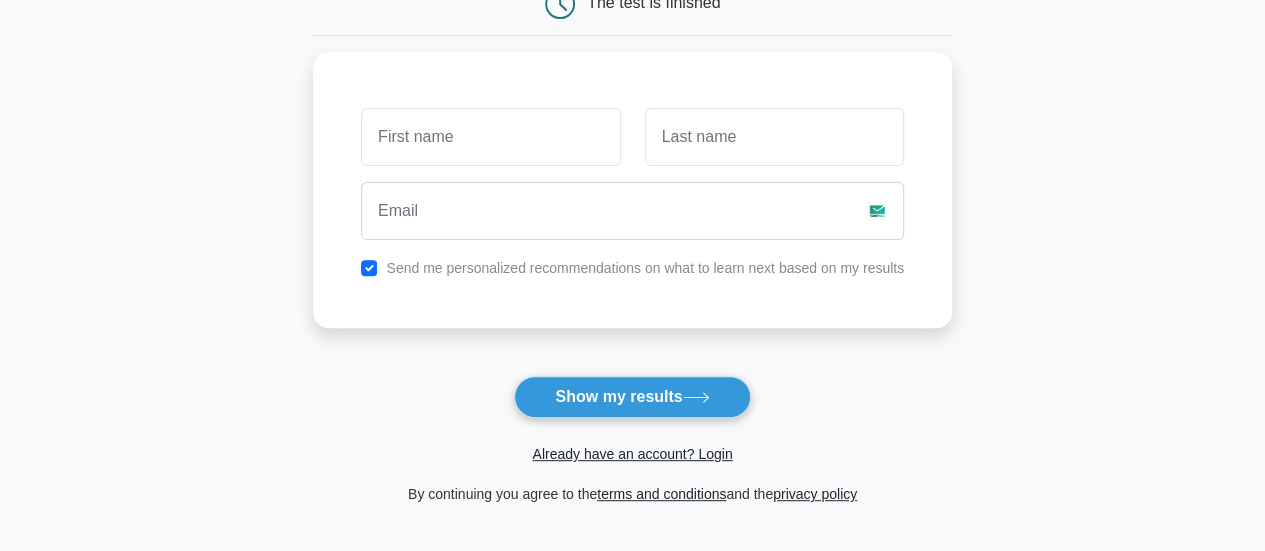 scroll, scrollTop: 238, scrollLeft: 0, axis: vertical 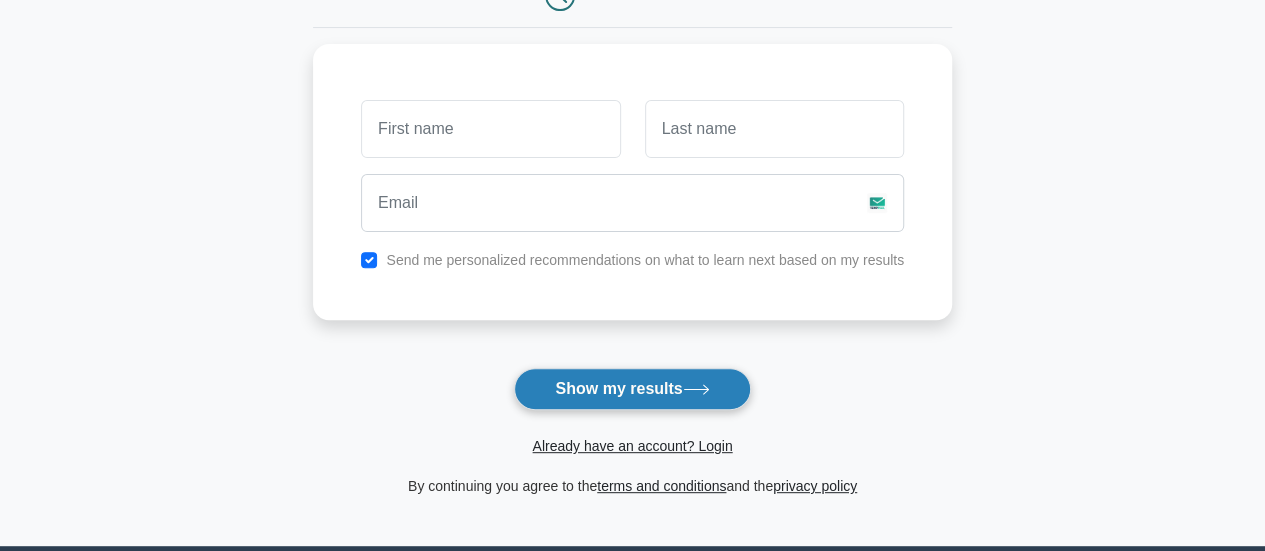 click on "Show my results" at bounding box center [632, 389] 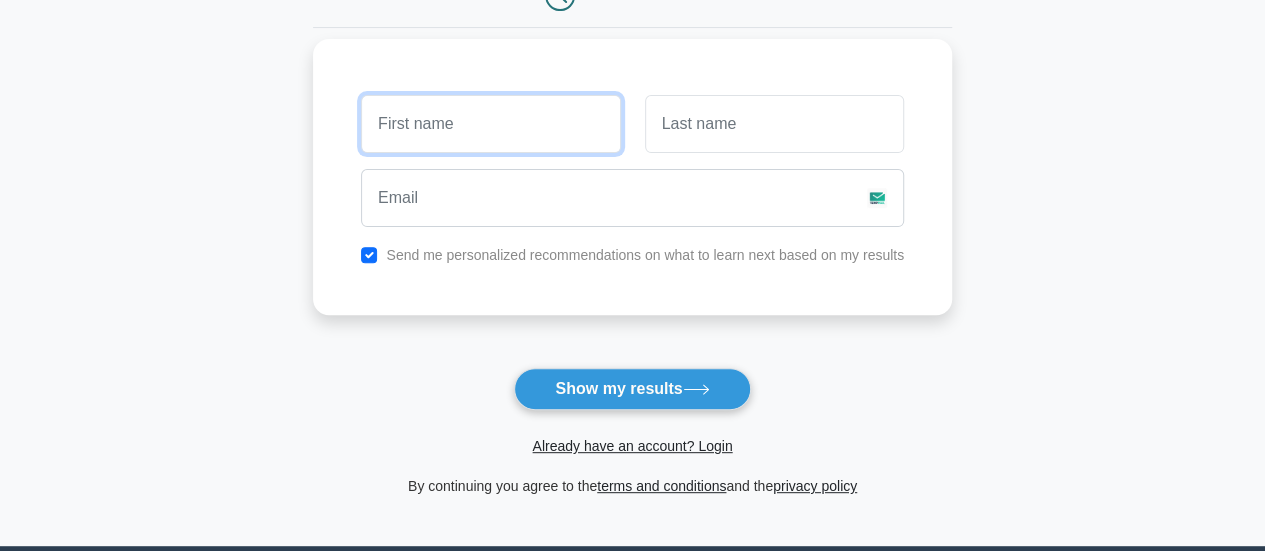 click at bounding box center [490, 124] 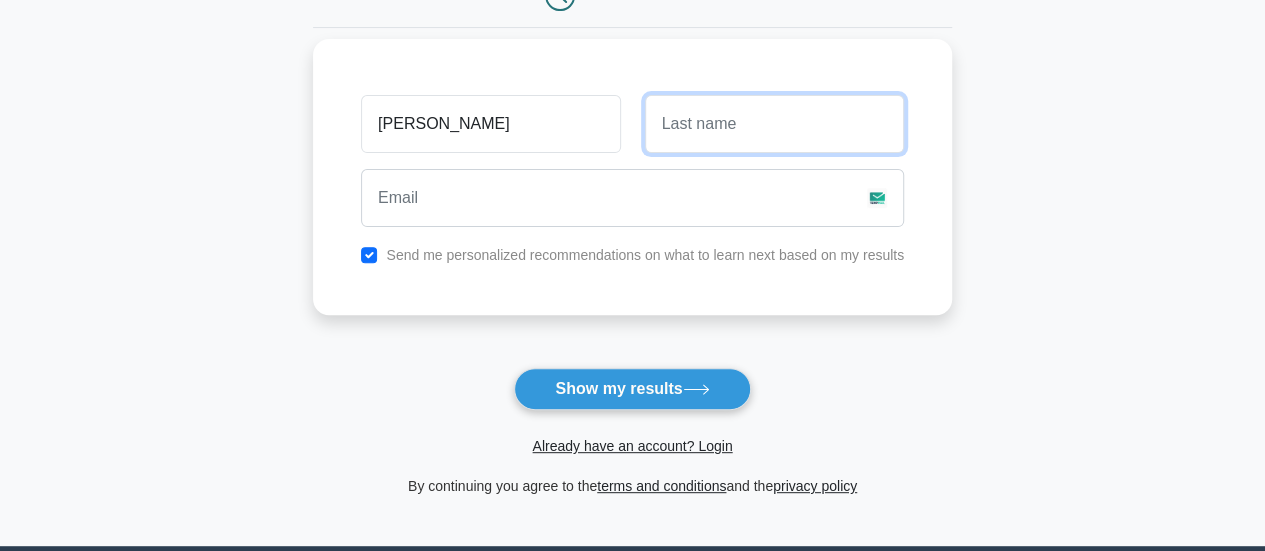 click at bounding box center (774, 124) 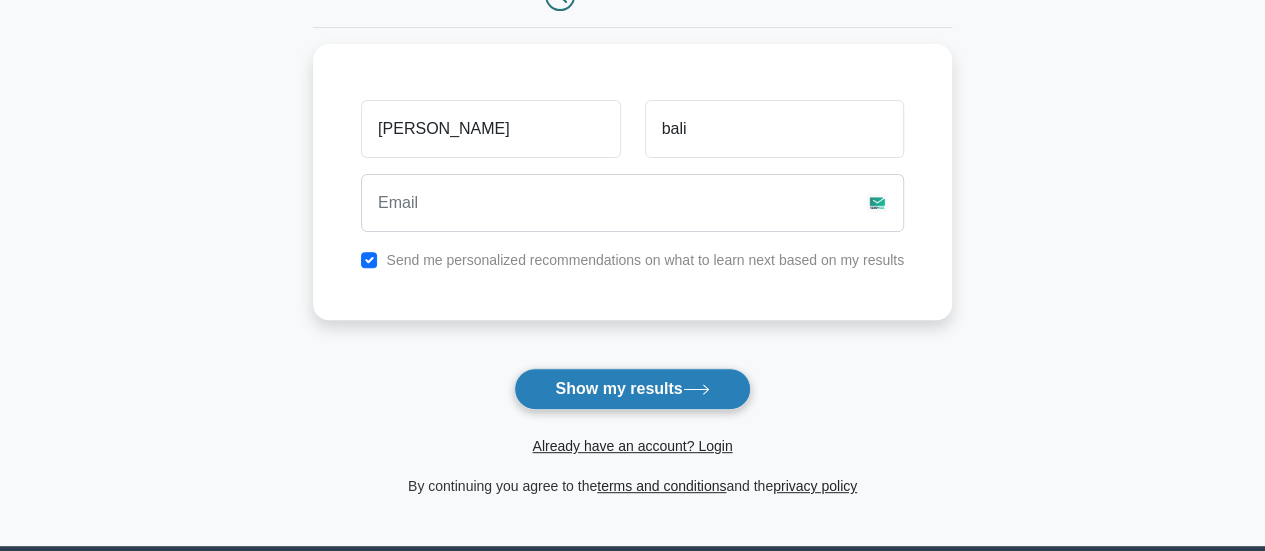 click on "Show my results" at bounding box center [632, 389] 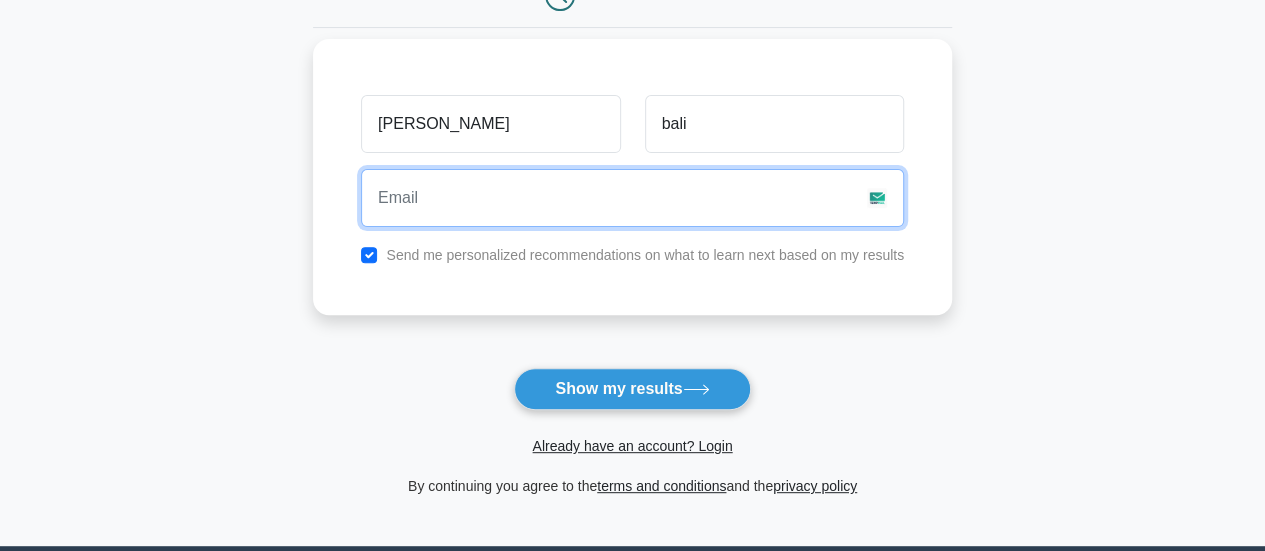 click at bounding box center (632, 198) 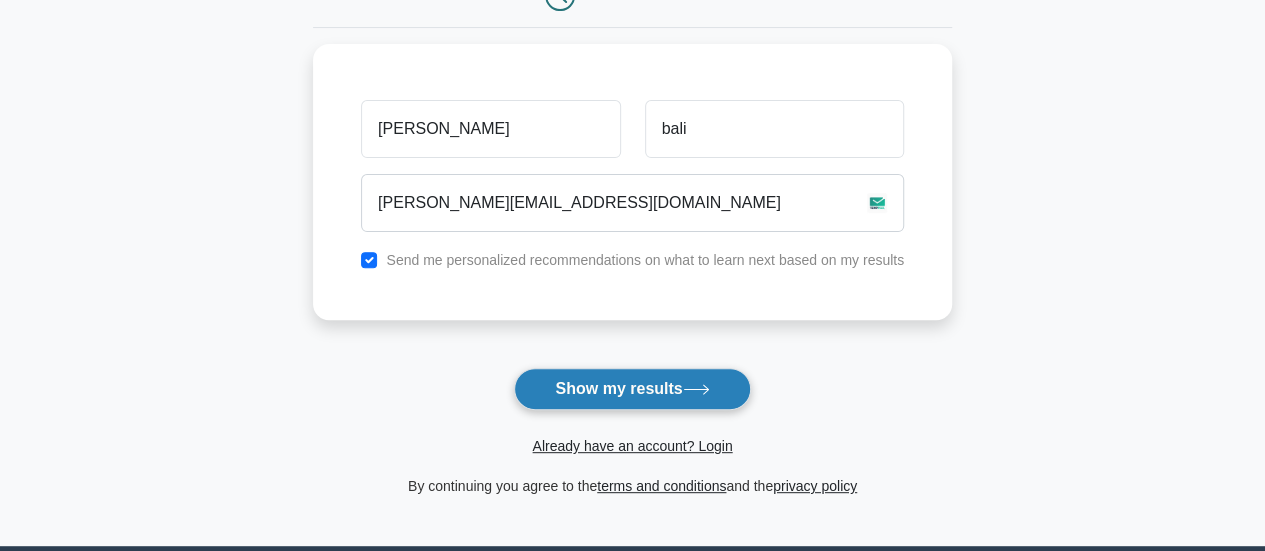 click on "Show my results" at bounding box center [632, 389] 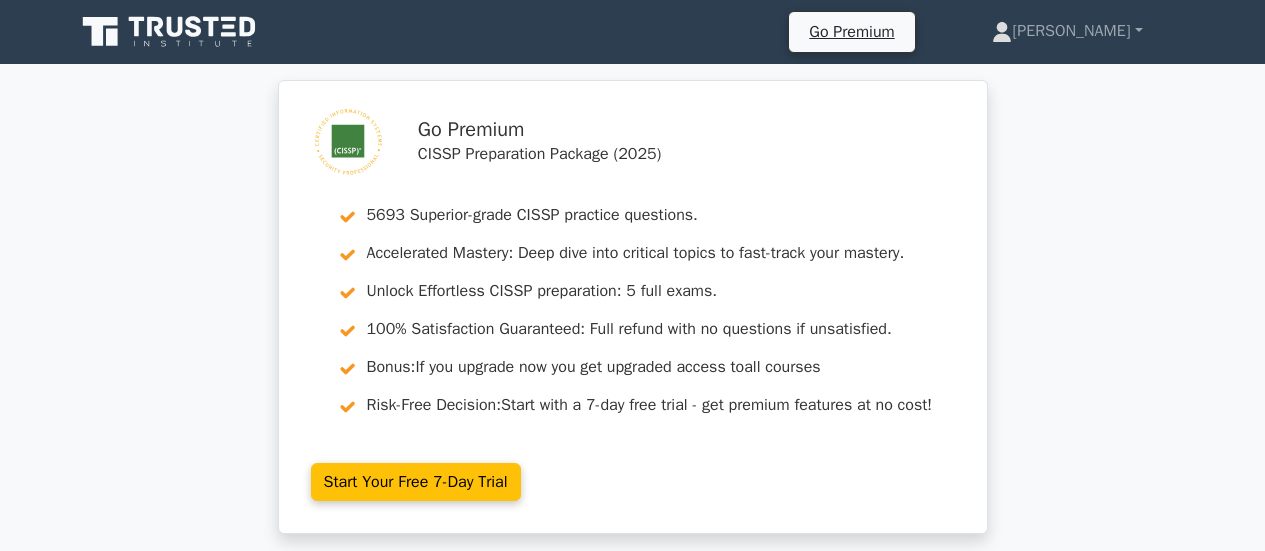 scroll, scrollTop: 0, scrollLeft: 0, axis: both 